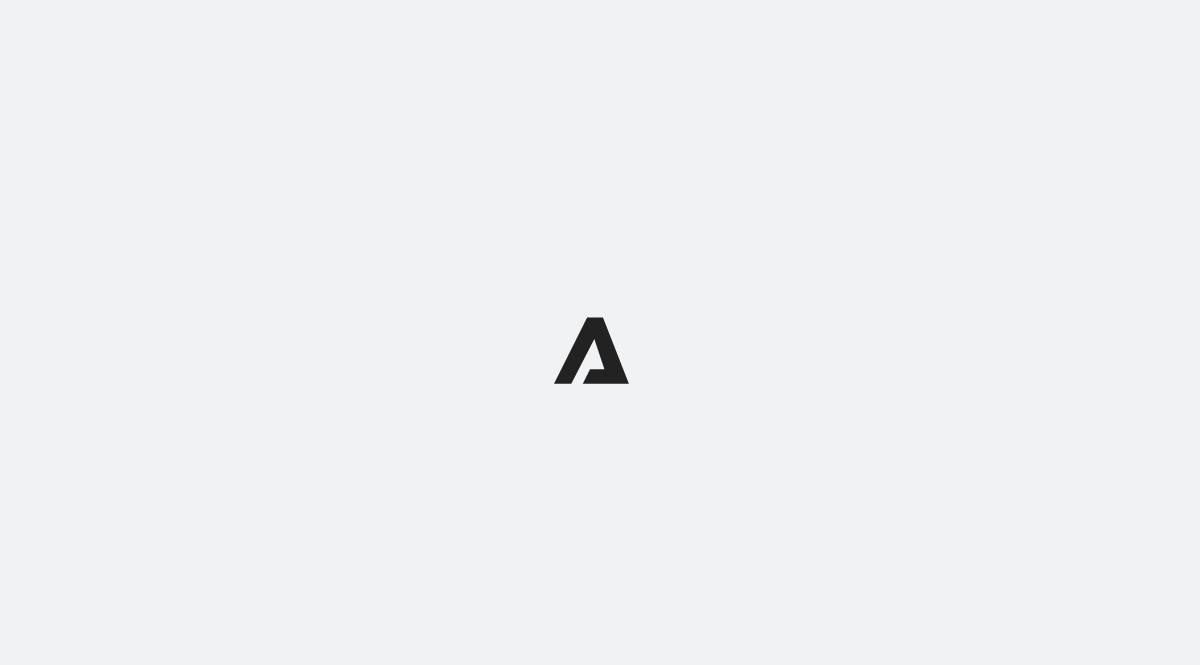 scroll, scrollTop: 0, scrollLeft: 0, axis: both 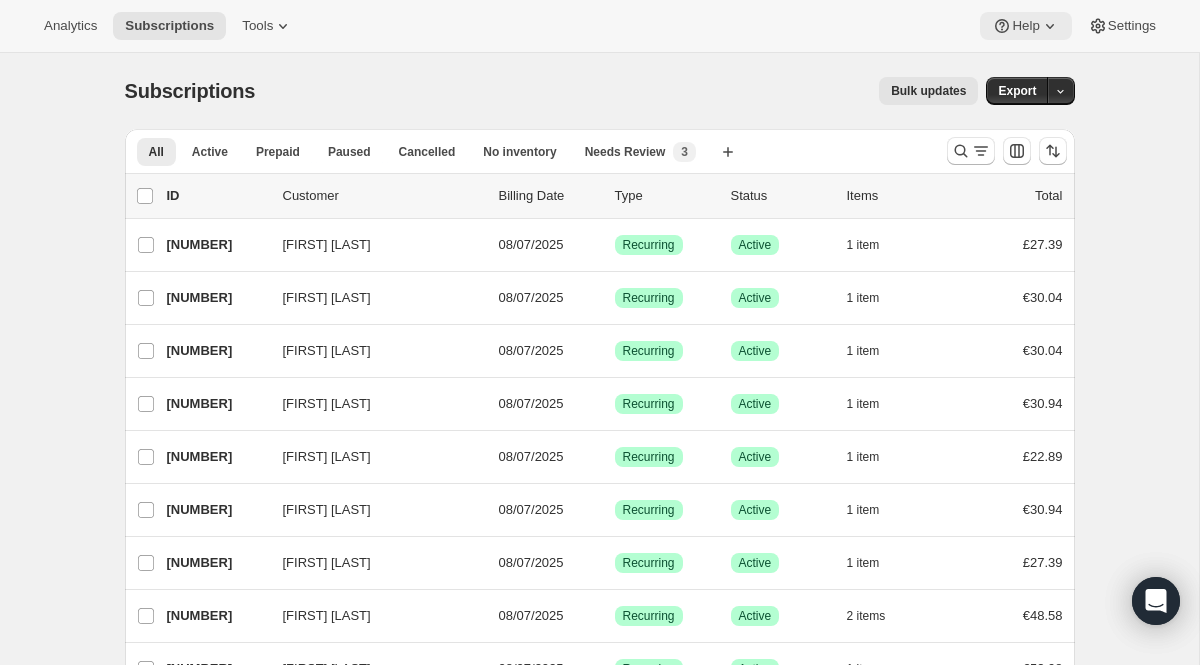 click 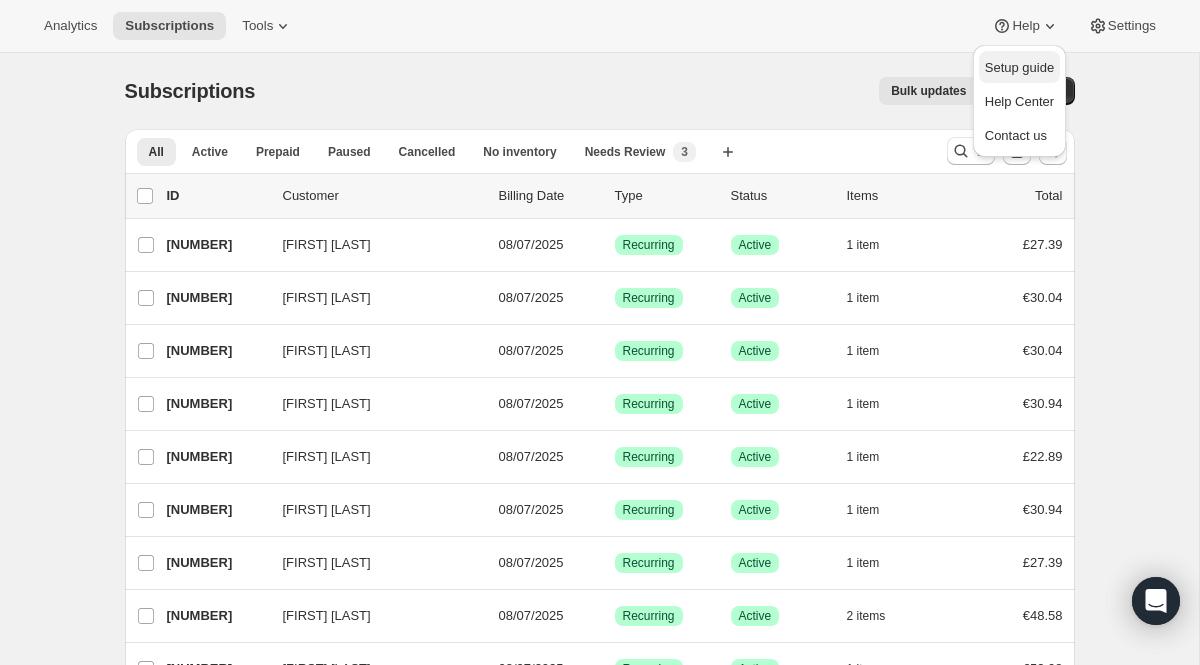 click on "Setup guide" at bounding box center (1019, 67) 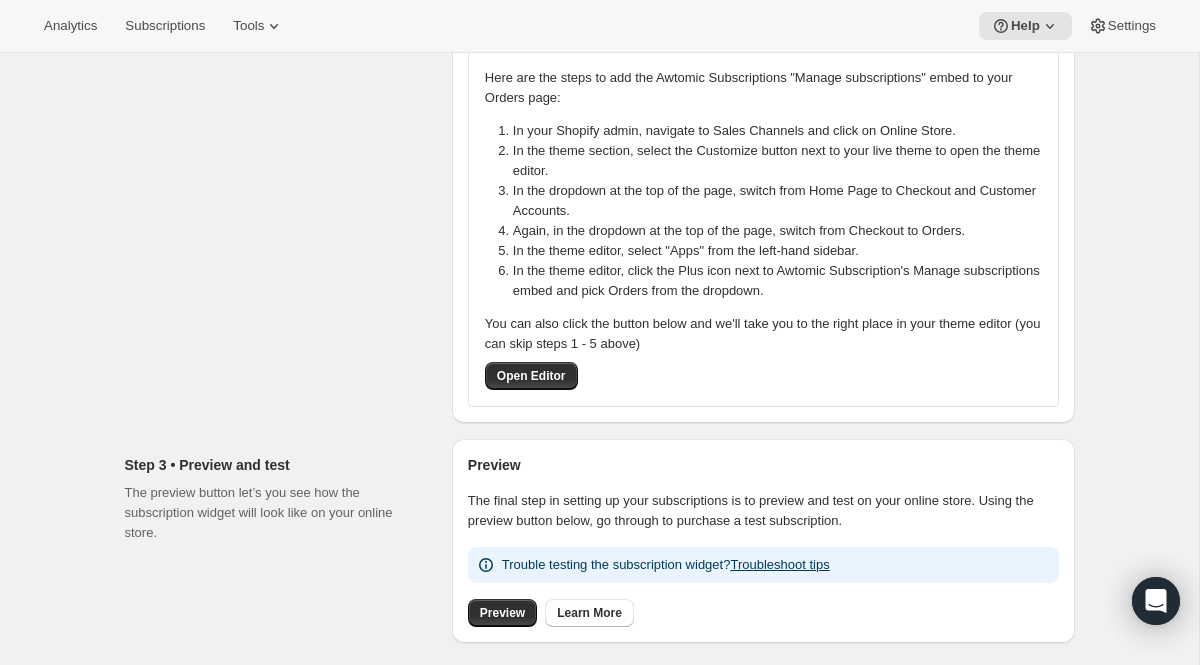 scroll, scrollTop: 403, scrollLeft: 0, axis: vertical 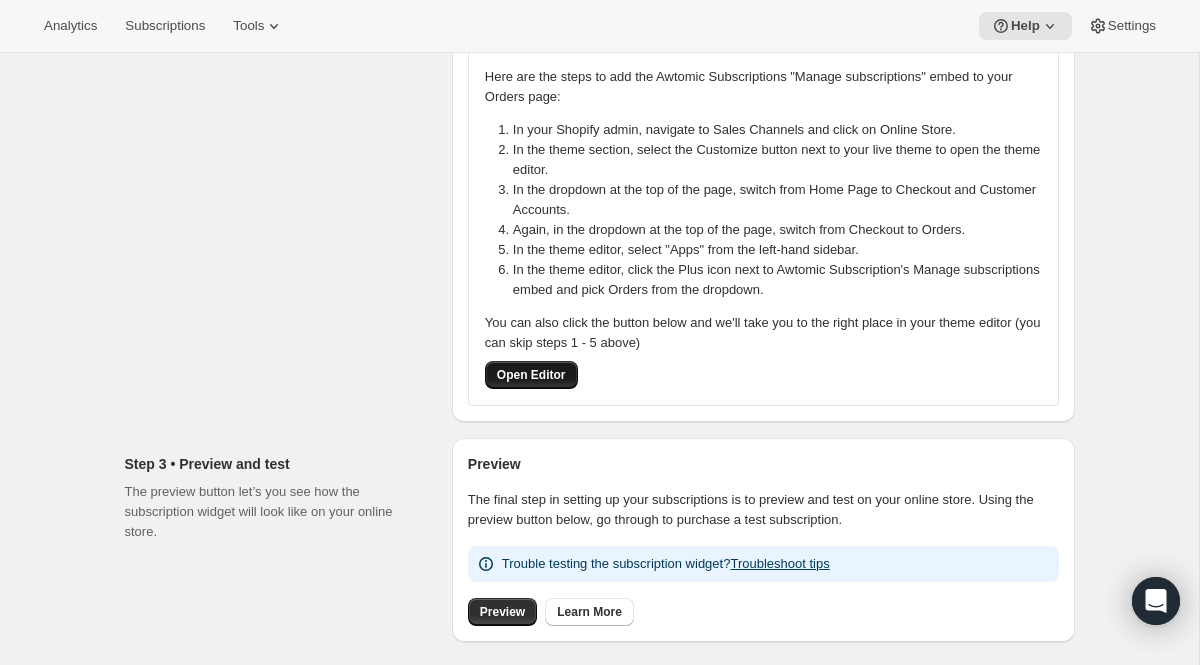 click on "Open Editor" at bounding box center (531, 375) 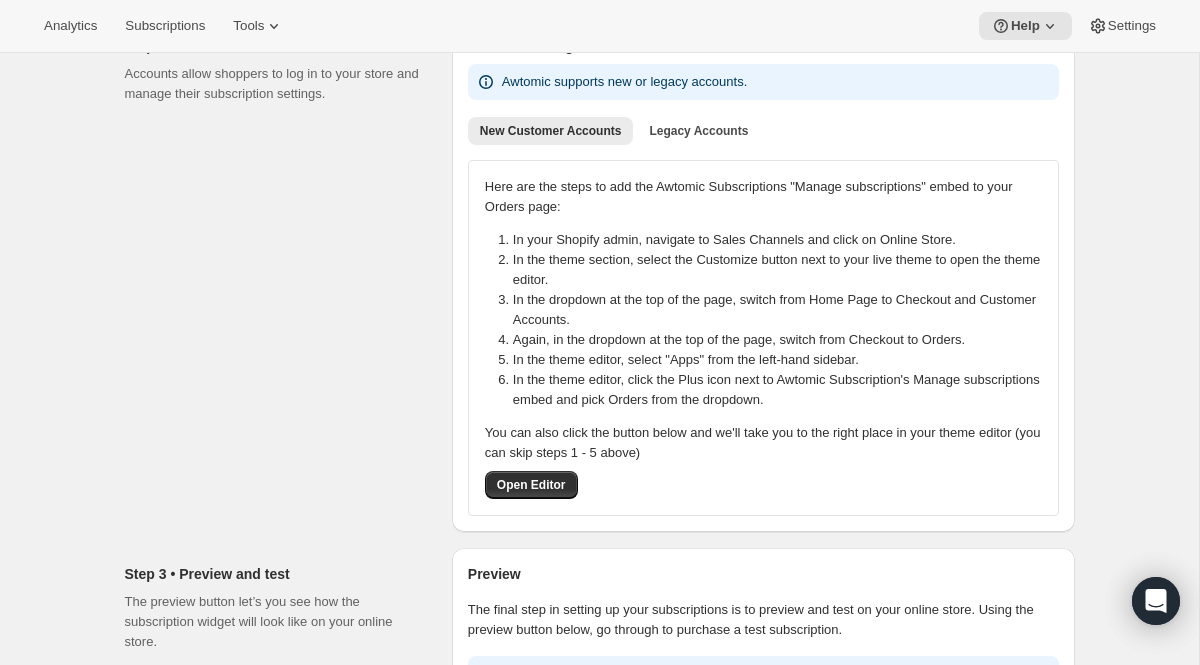 scroll, scrollTop: 287, scrollLeft: 0, axis: vertical 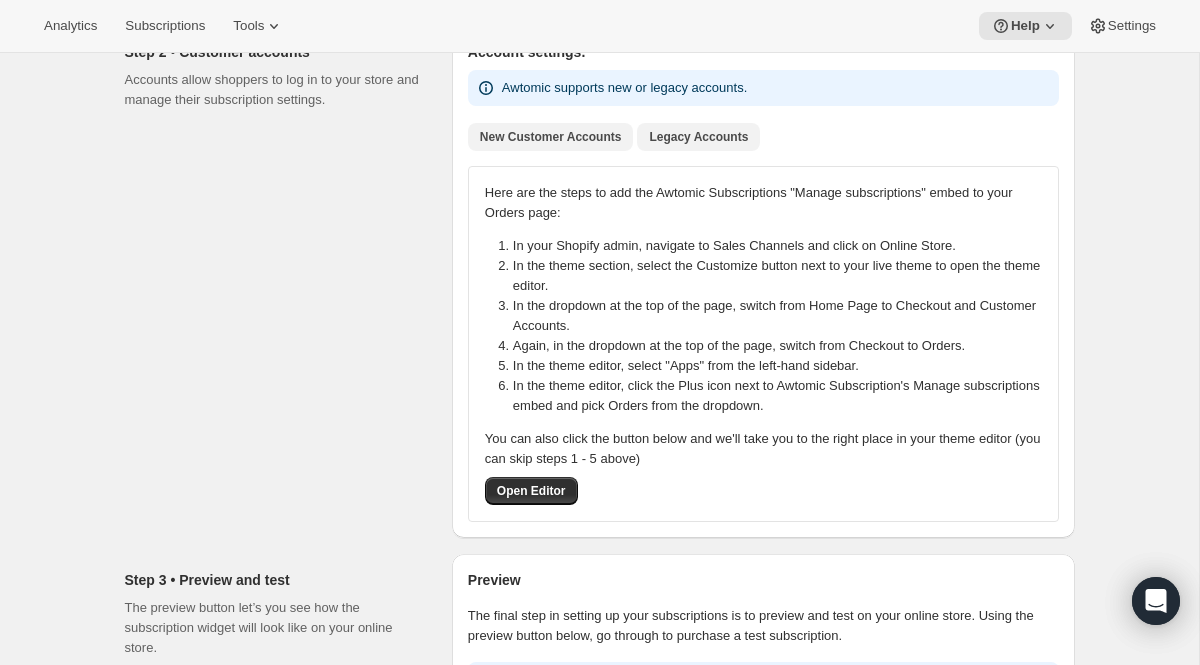 click on "Legacy Accounts" at bounding box center [698, 137] 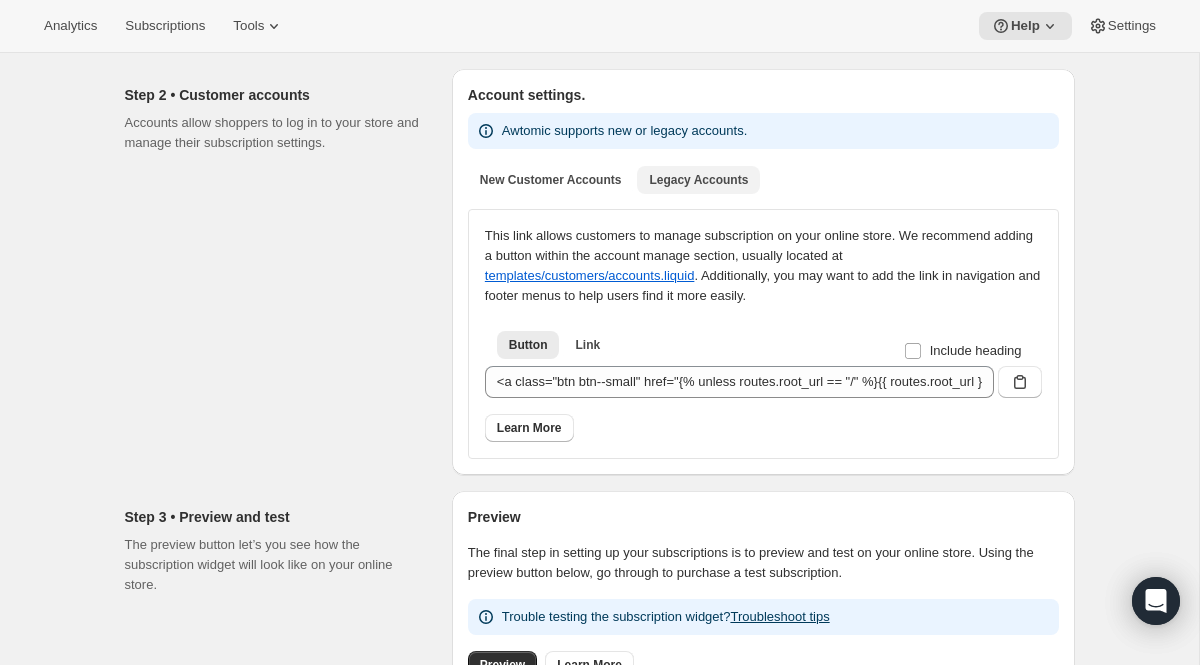 scroll, scrollTop: 238, scrollLeft: 0, axis: vertical 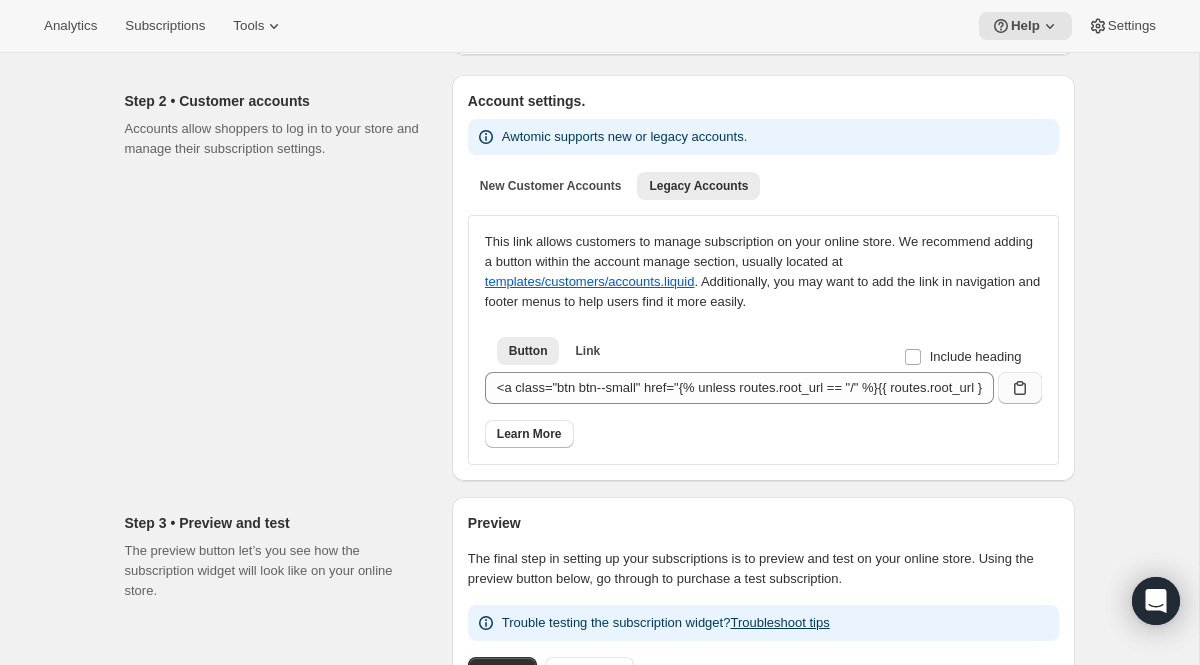click at bounding box center (1020, 388) 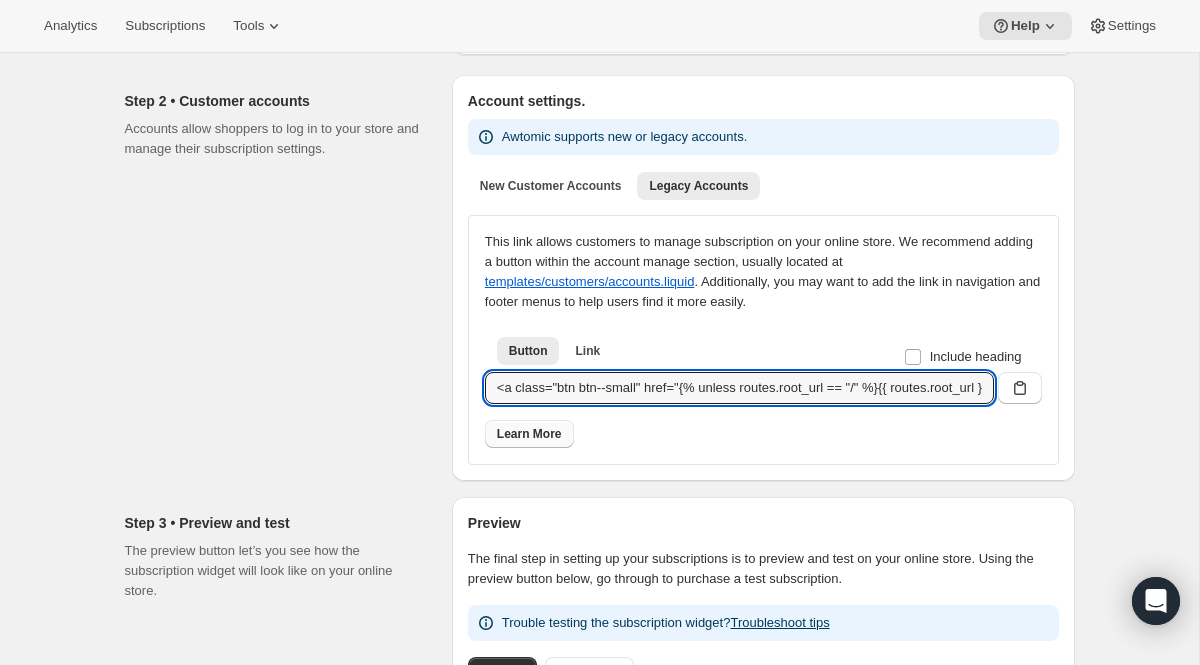 click on "Learn More" at bounding box center [529, 434] 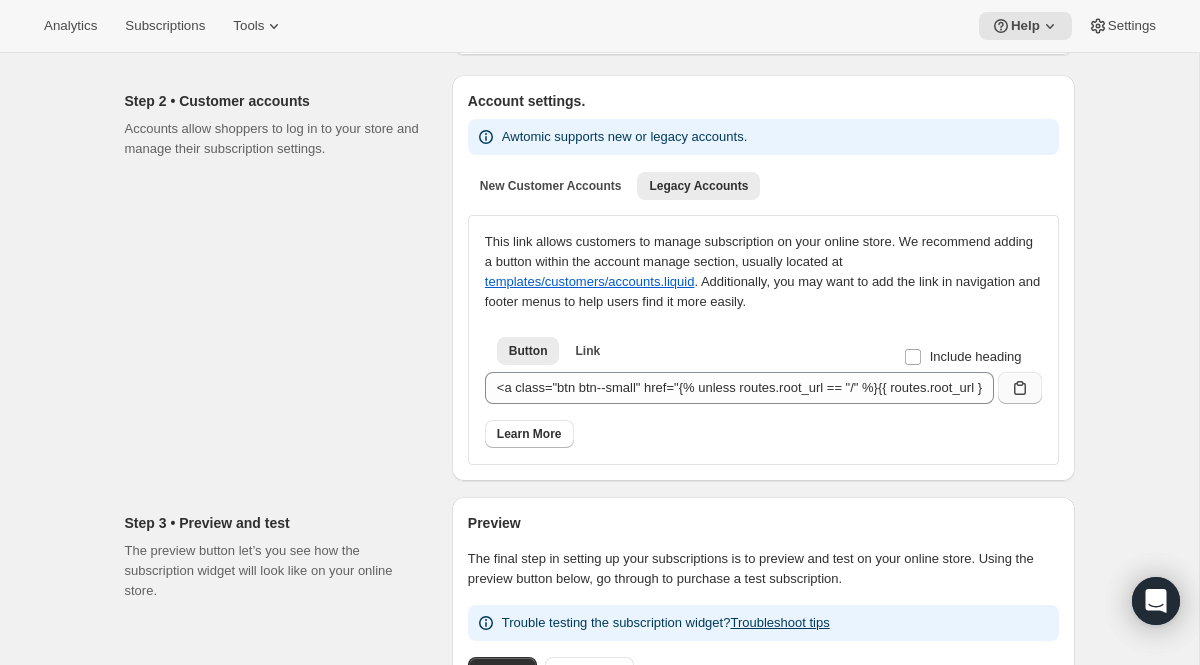 click at bounding box center [1020, 388] 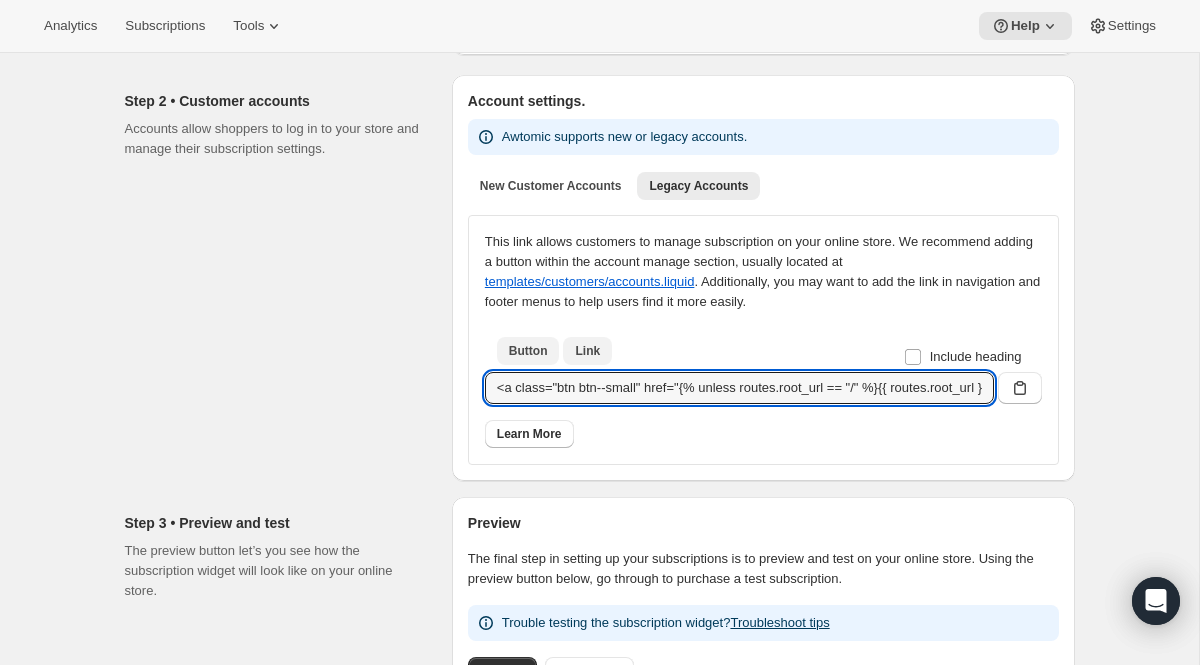 click on "Link" at bounding box center [587, 351] 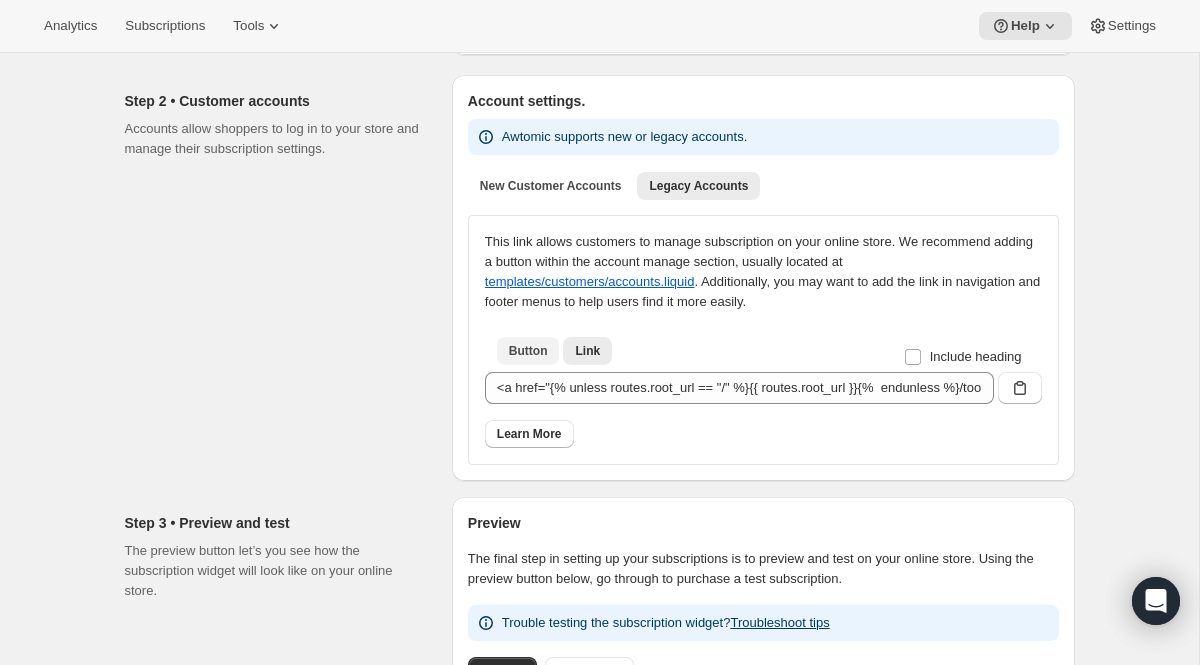 click on "Button" at bounding box center (528, 351) 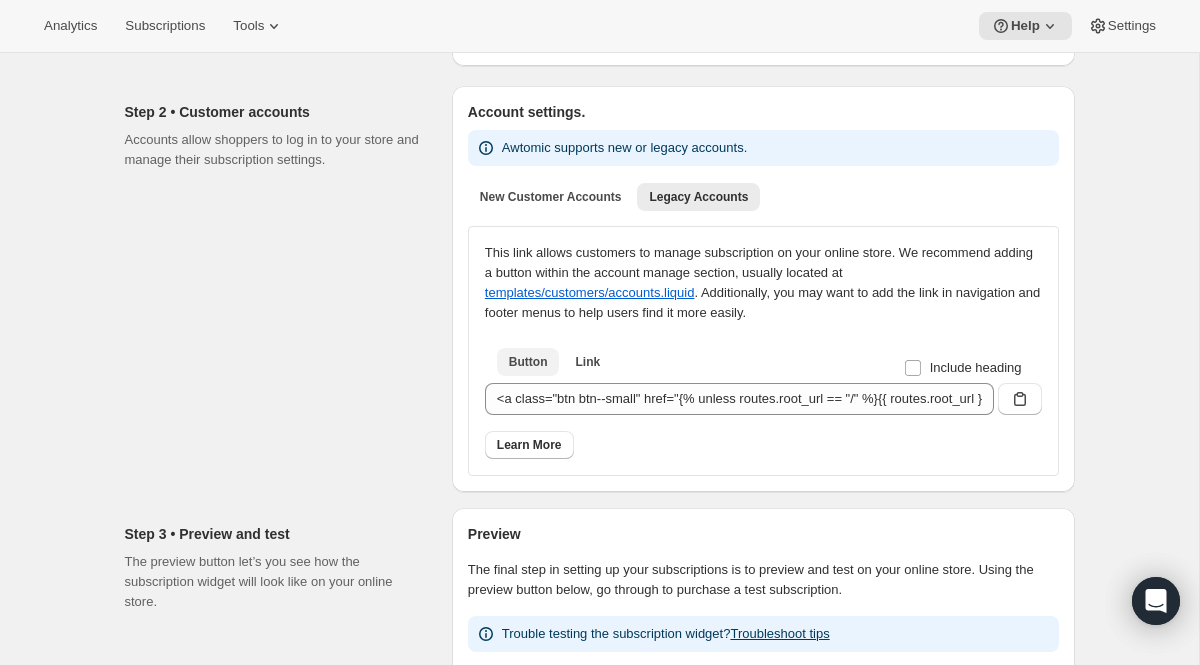 scroll, scrollTop: 228, scrollLeft: 0, axis: vertical 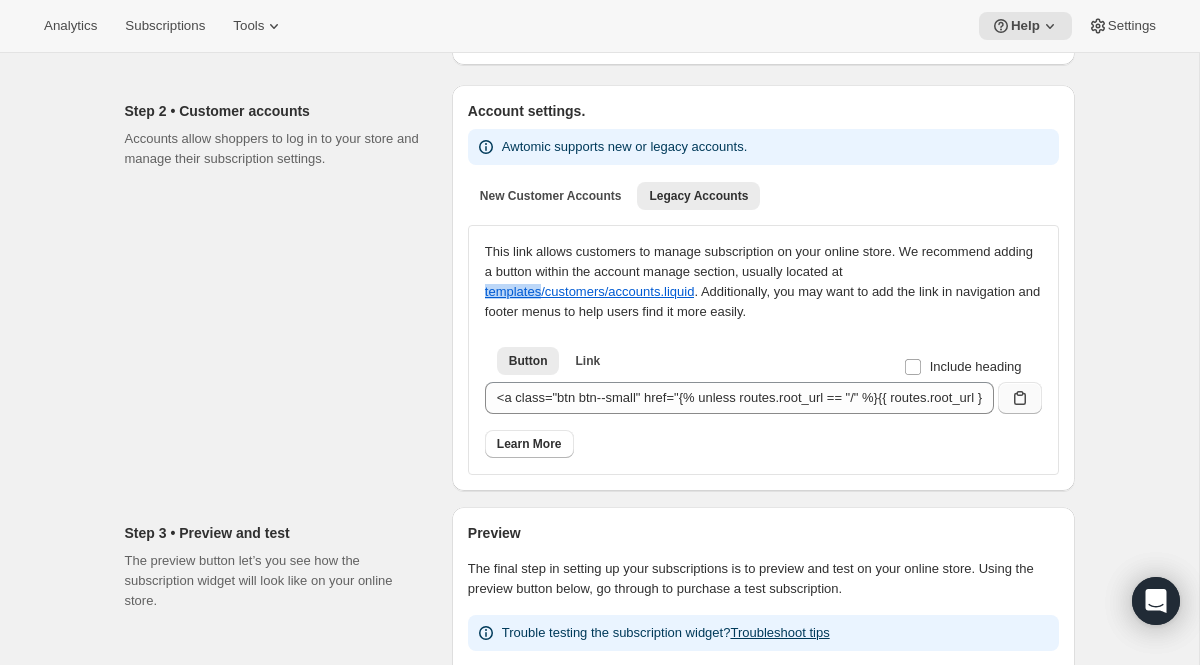 click 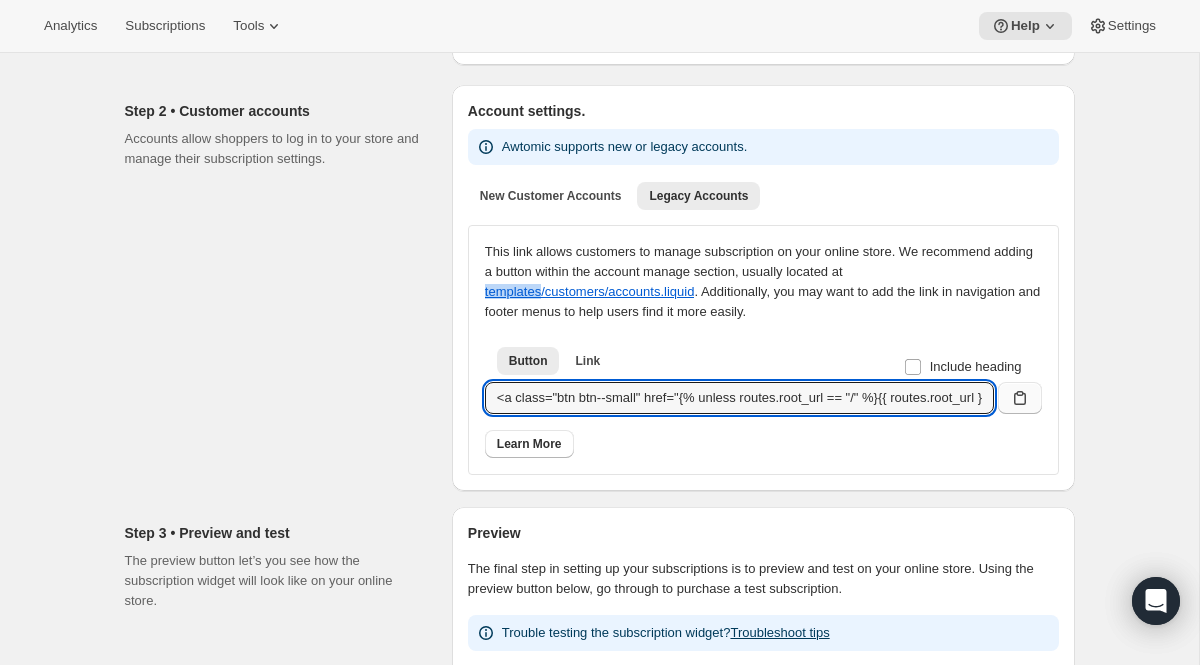 copy on "templates" 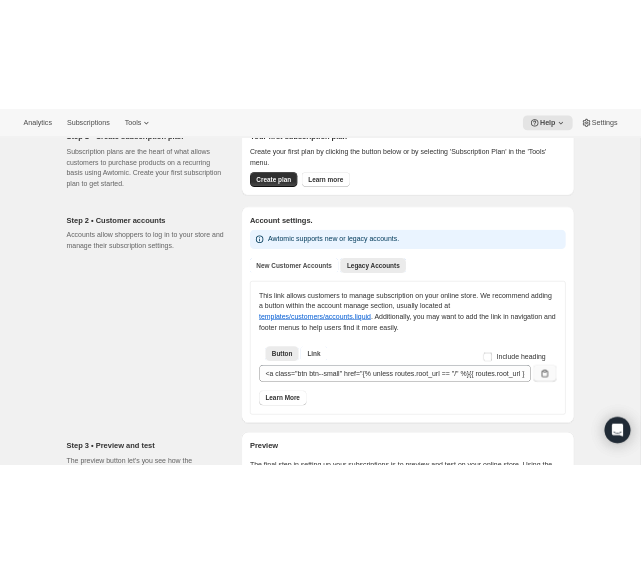 scroll, scrollTop: 0, scrollLeft: 0, axis: both 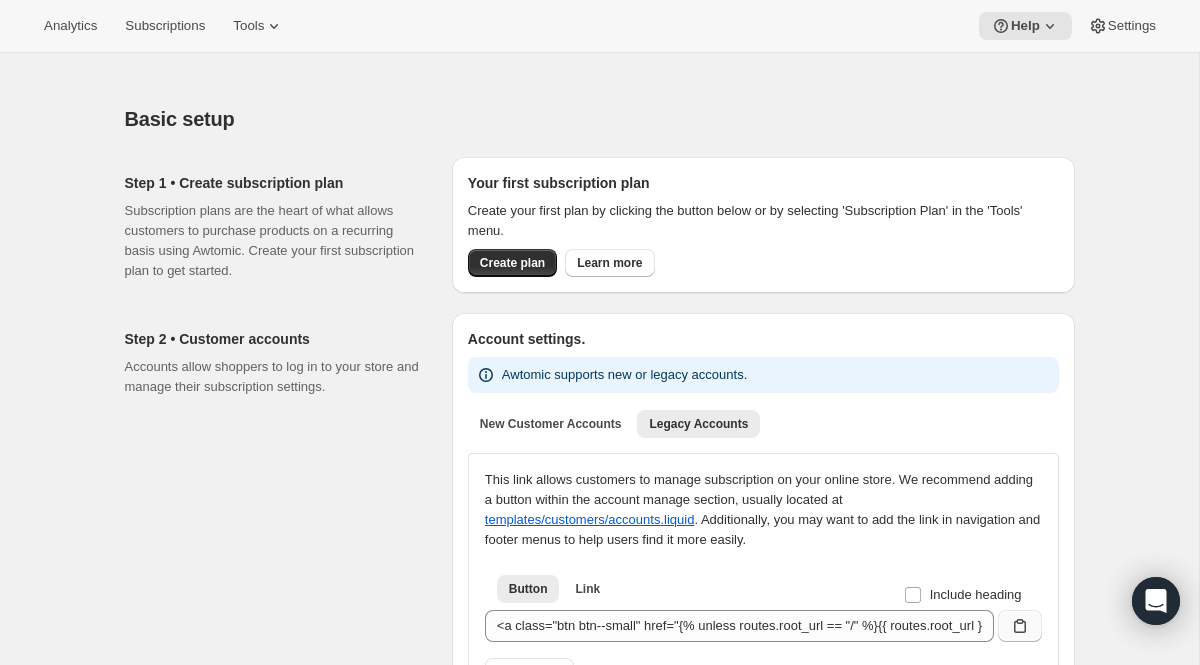 click at bounding box center (600, 67) 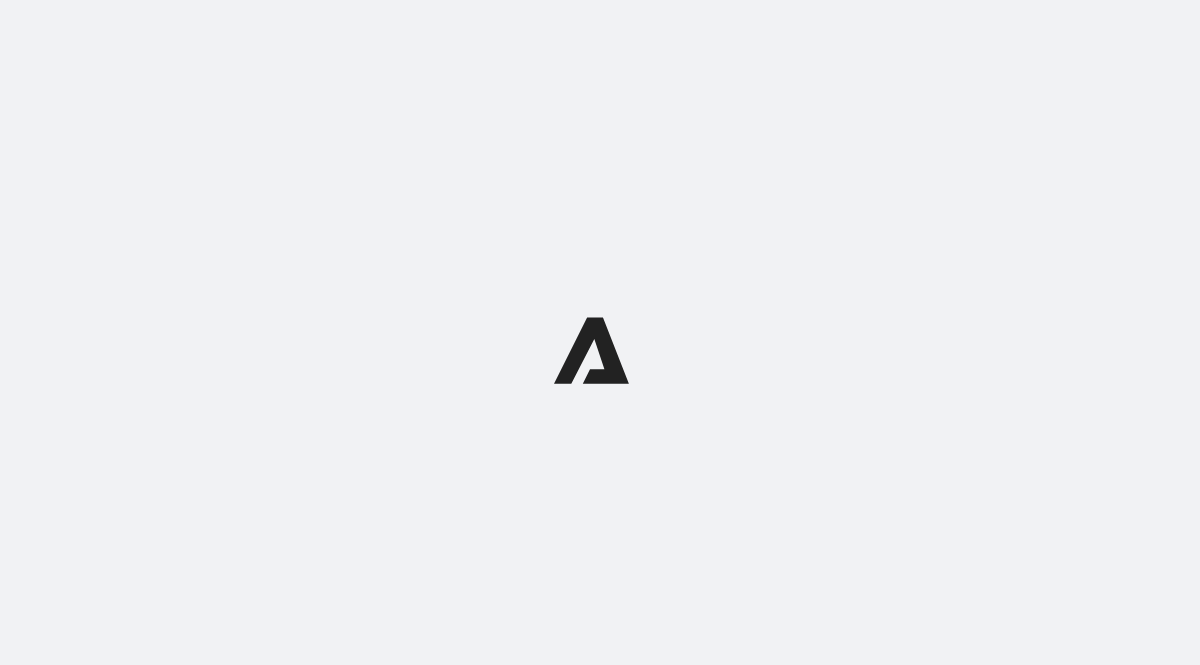 scroll, scrollTop: 0, scrollLeft: 0, axis: both 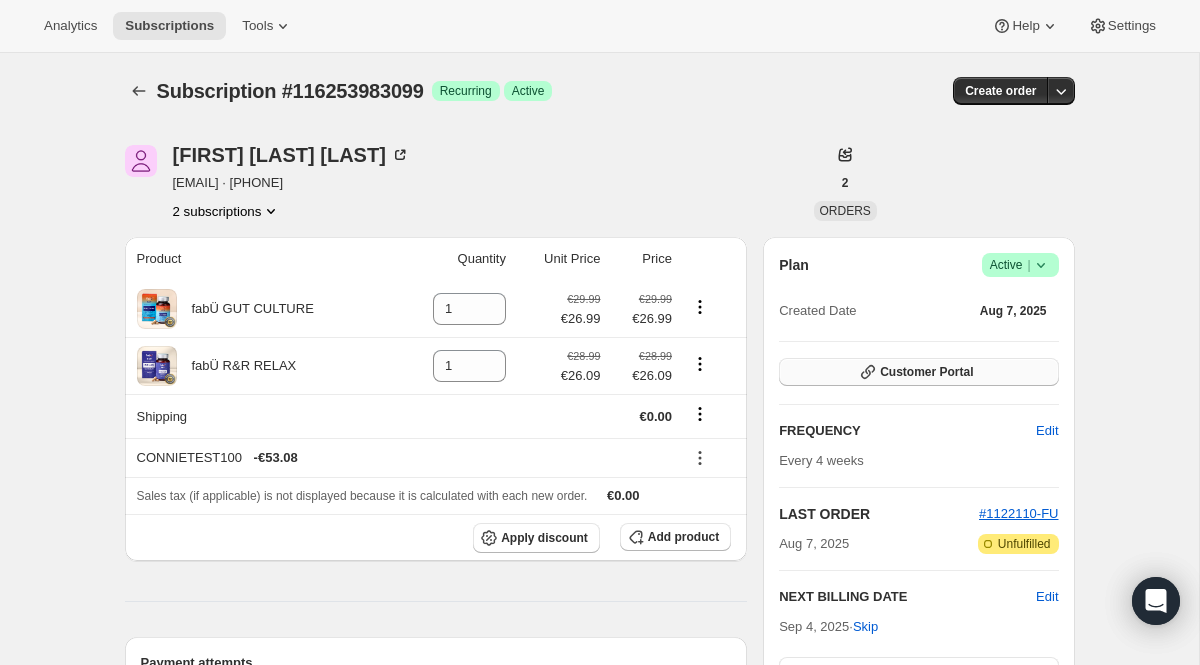 click on "Customer Portal" at bounding box center [926, 372] 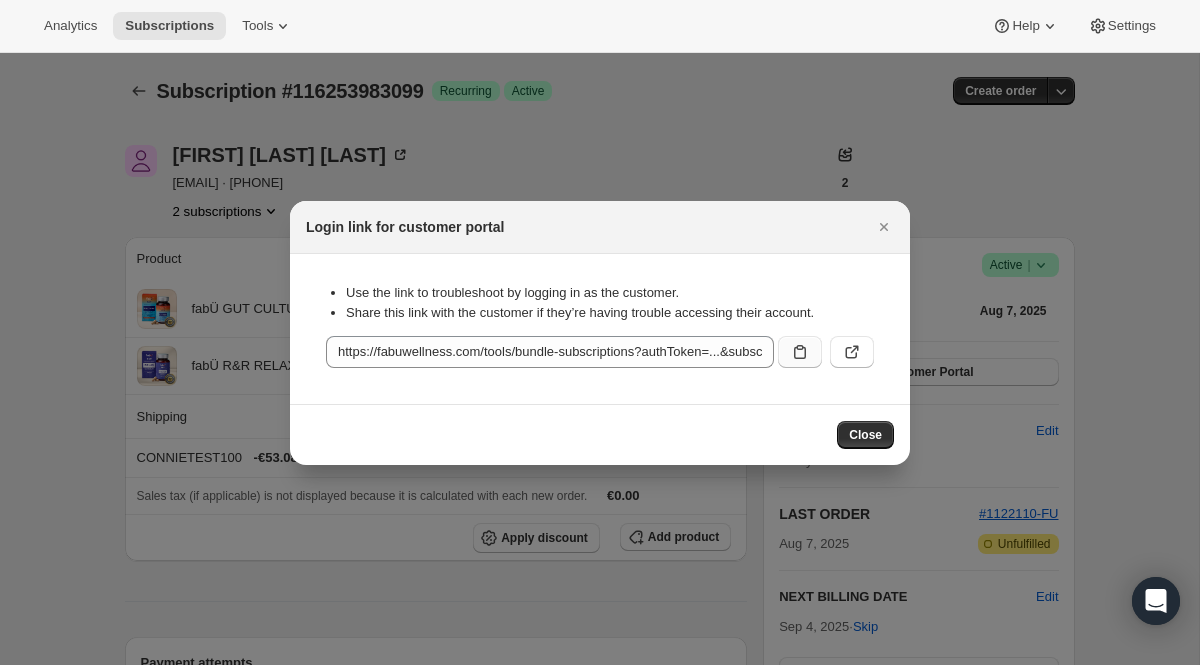 click 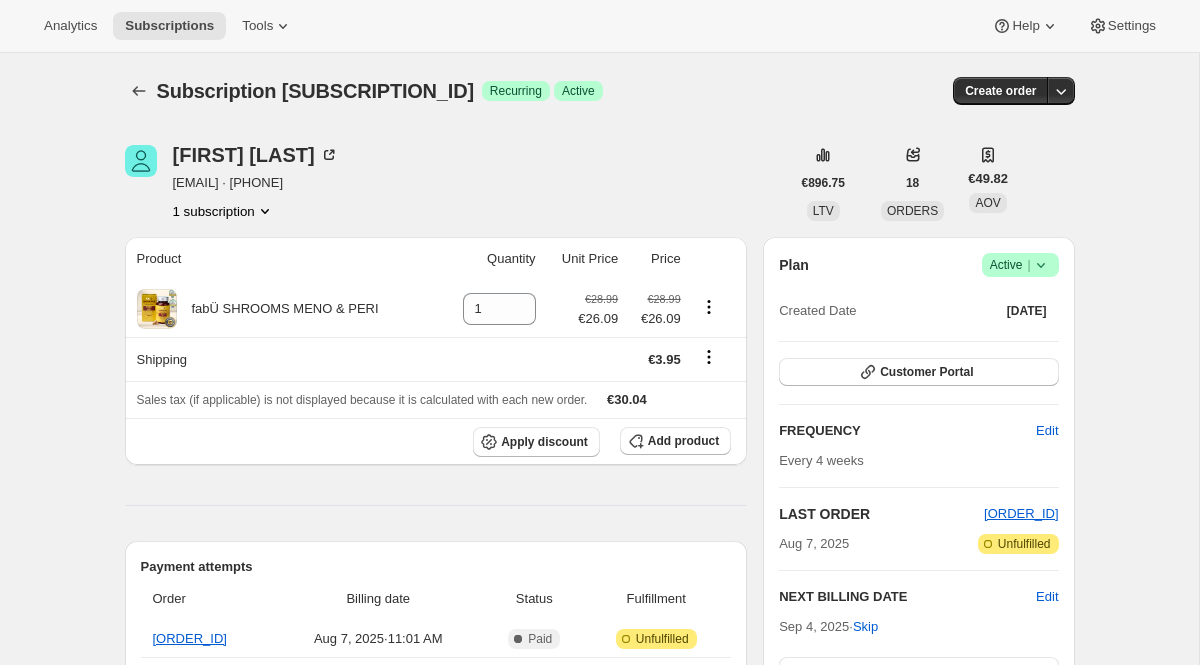 scroll, scrollTop: 0, scrollLeft: 0, axis: both 